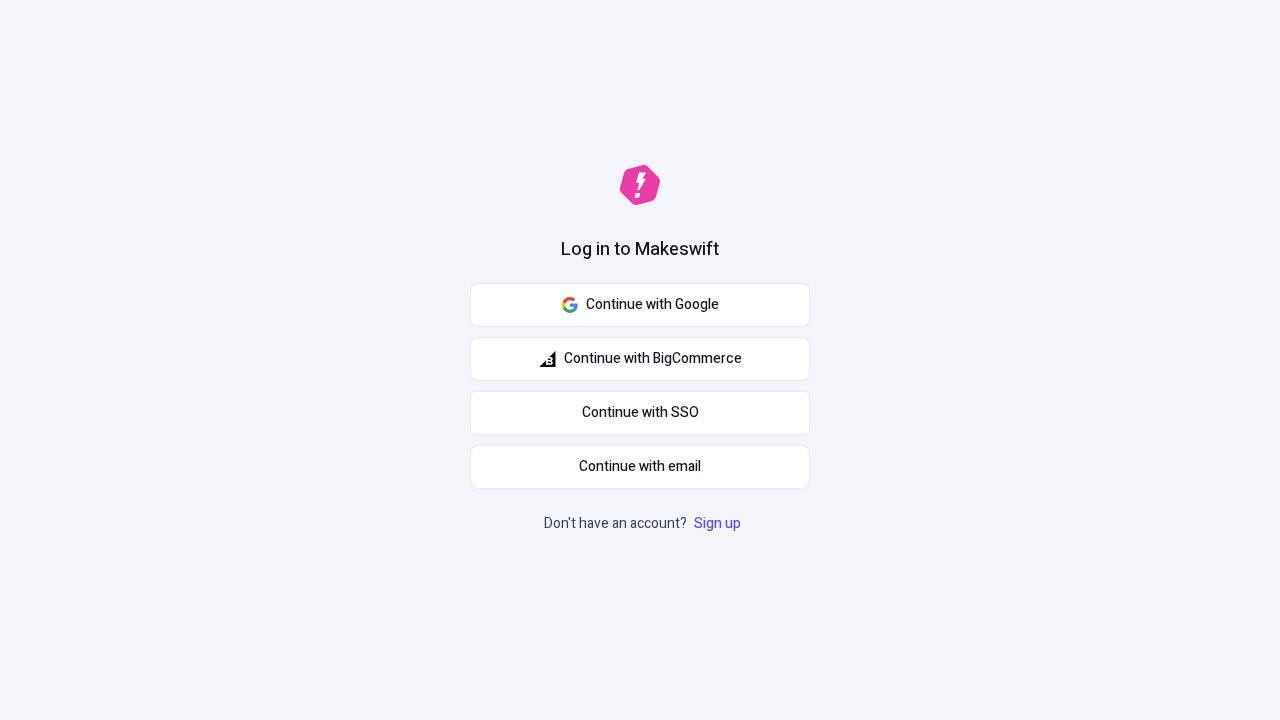scroll, scrollTop: 0, scrollLeft: 0, axis: both 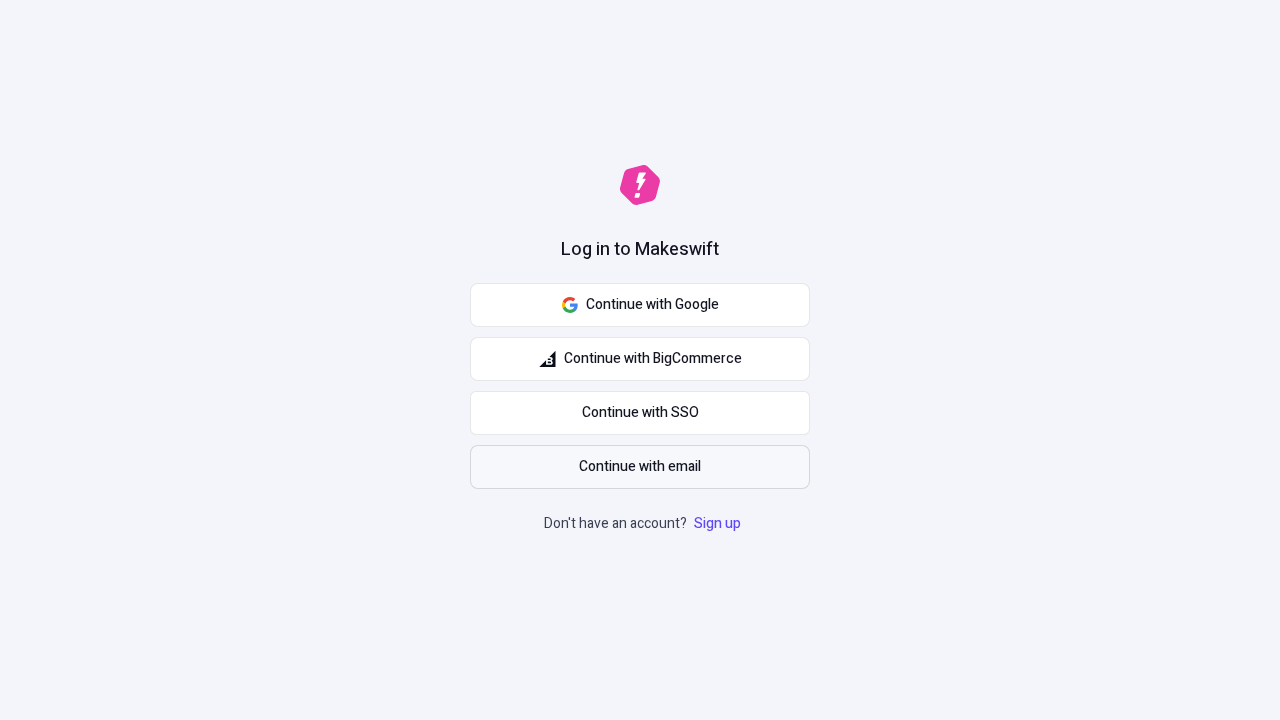 click on "Continue with email" at bounding box center [640, 467] 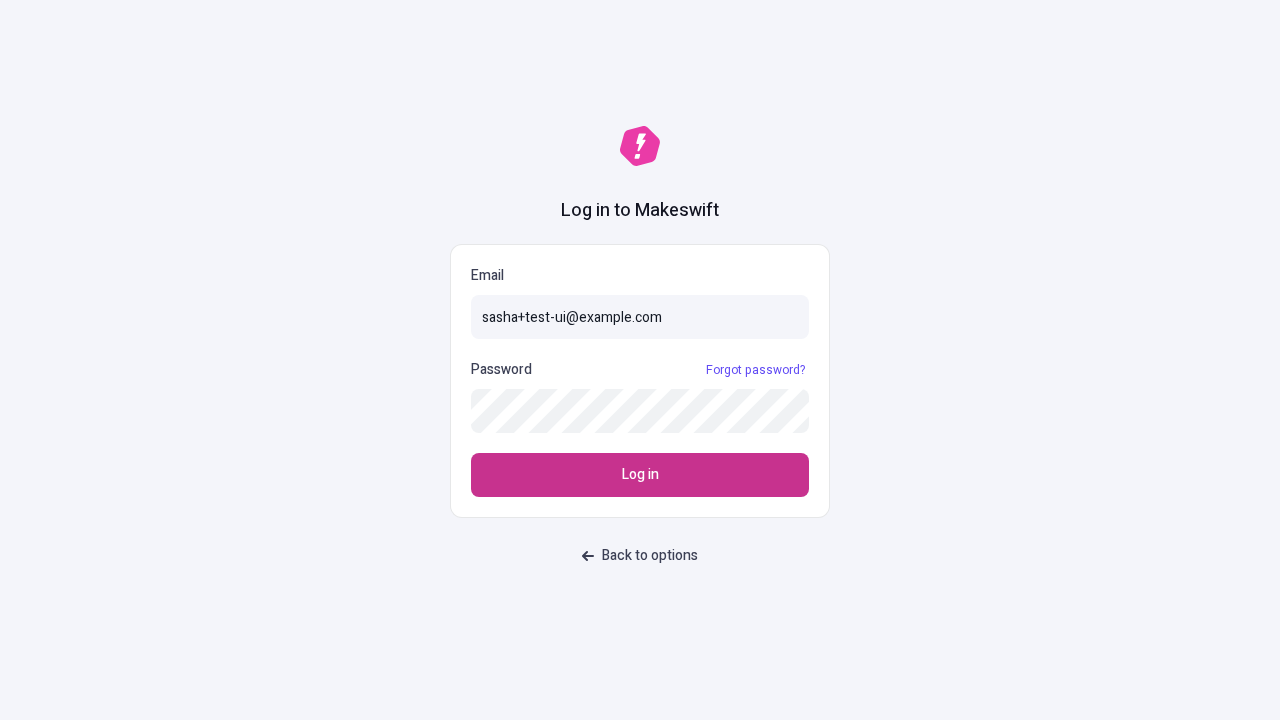 click on "Log in" at bounding box center (640, 475) 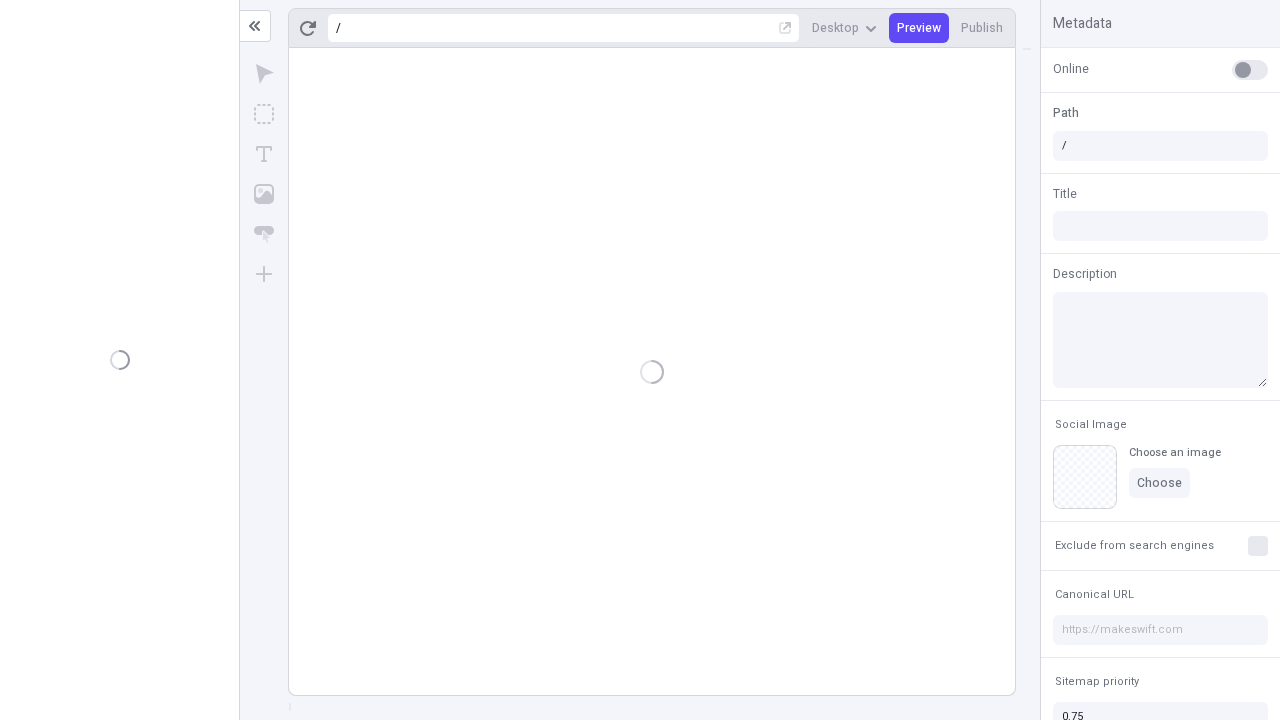 scroll, scrollTop: 0, scrollLeft: 0, axis: both 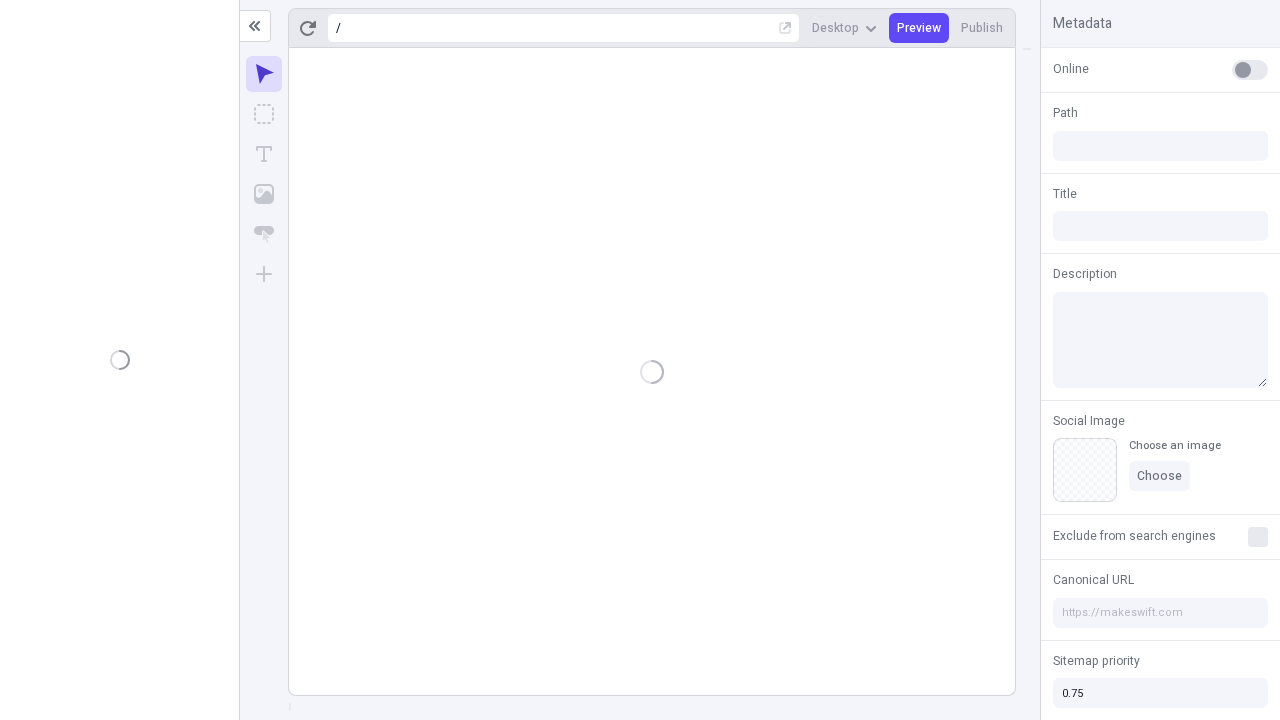 type on "/deep-link-umerus" 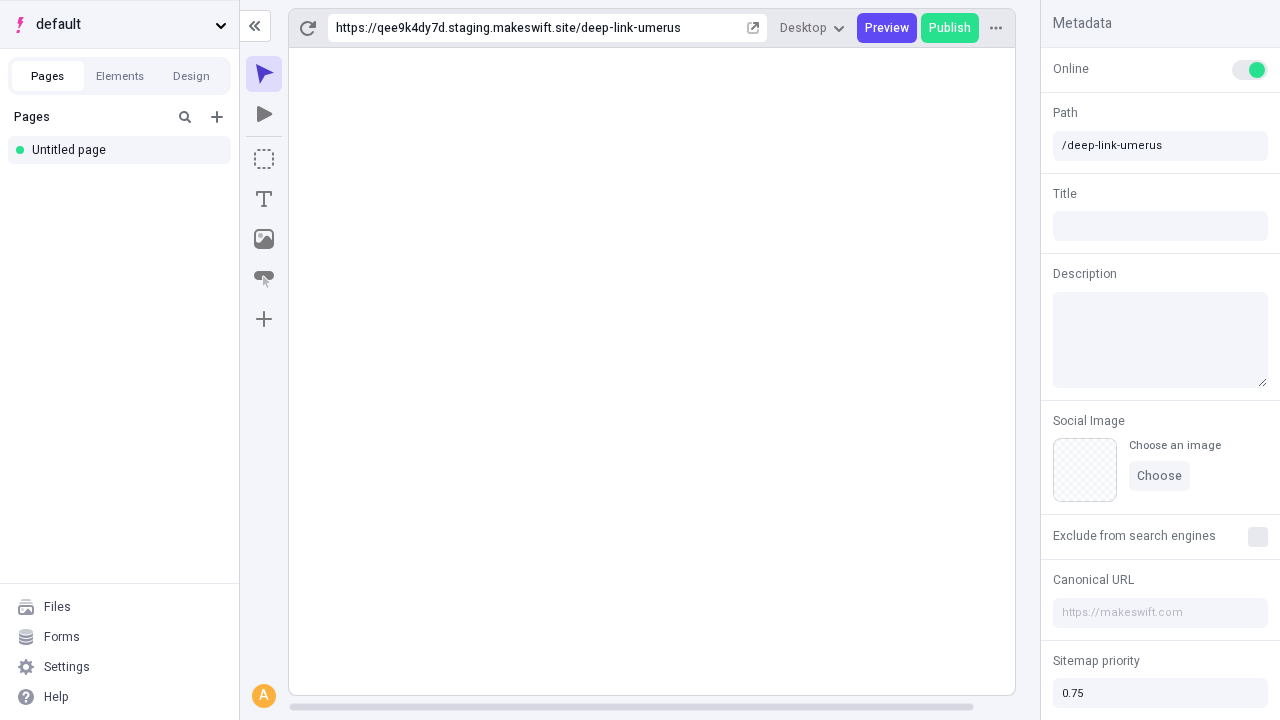click on "default" at bounding box center (121, 25) 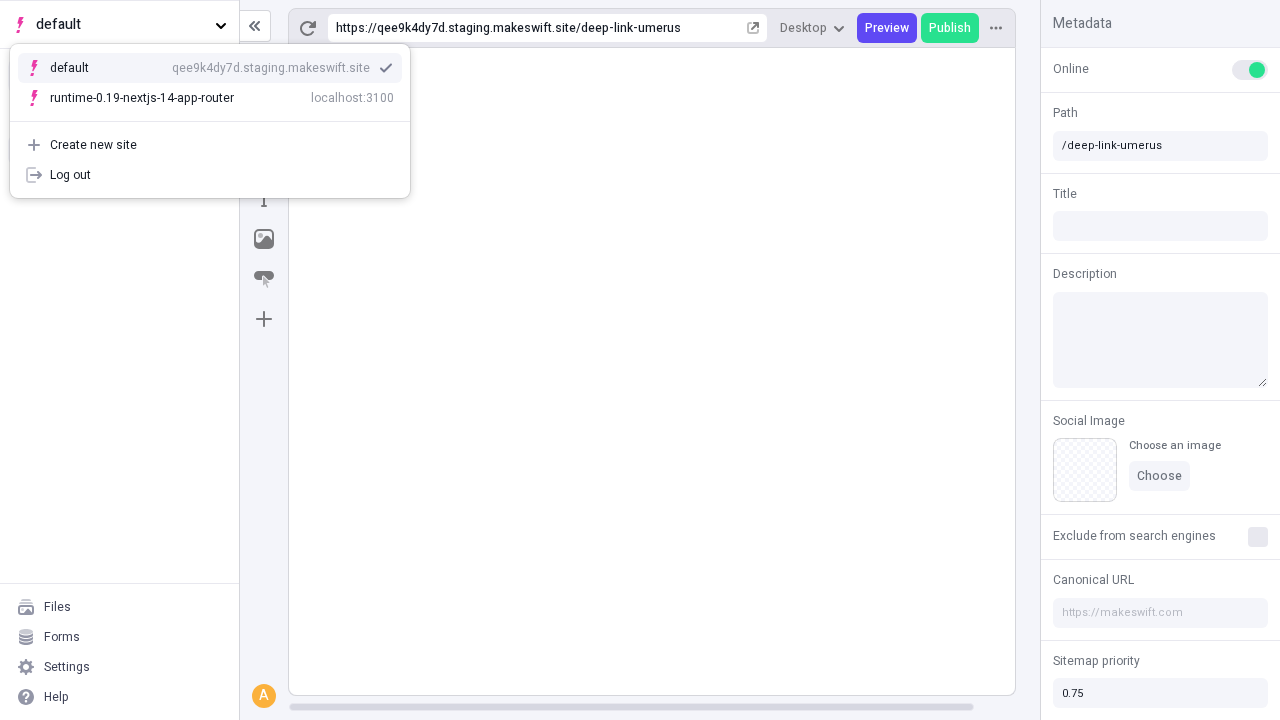 click on "Create new site" at bounding box center (222, 145) 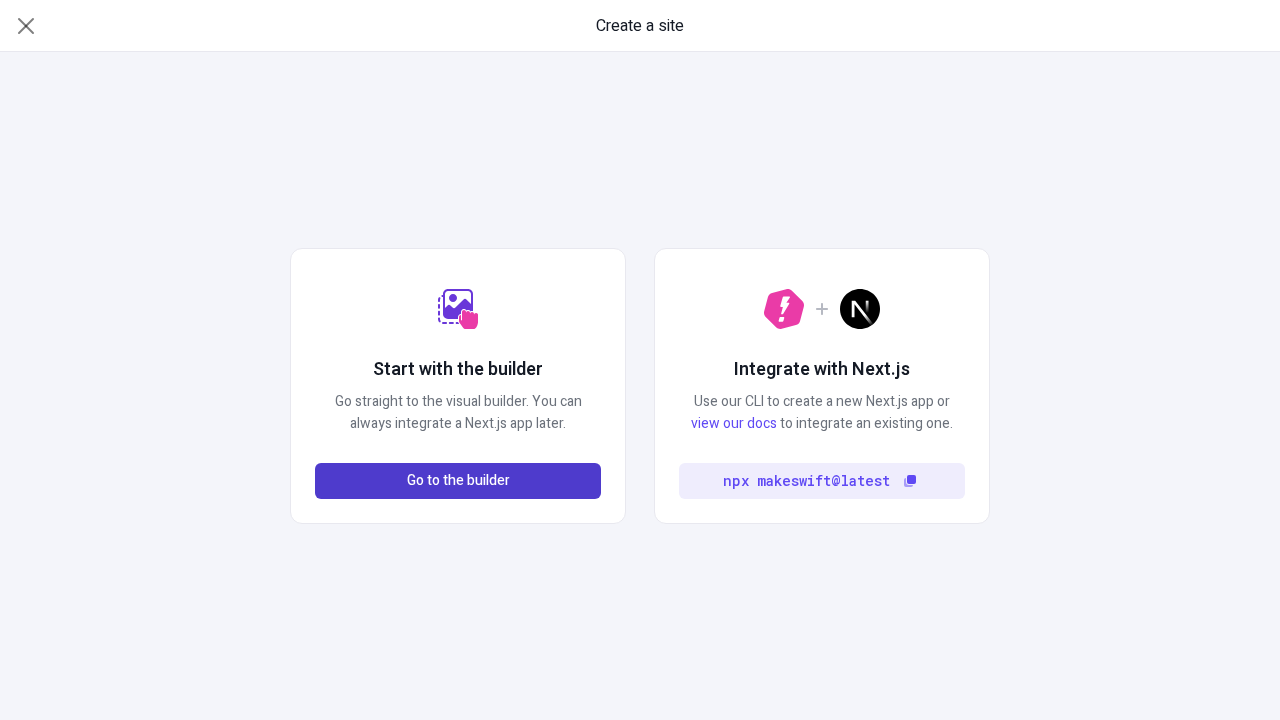 click on "Go to the builder" at bounding box center [458, 481] 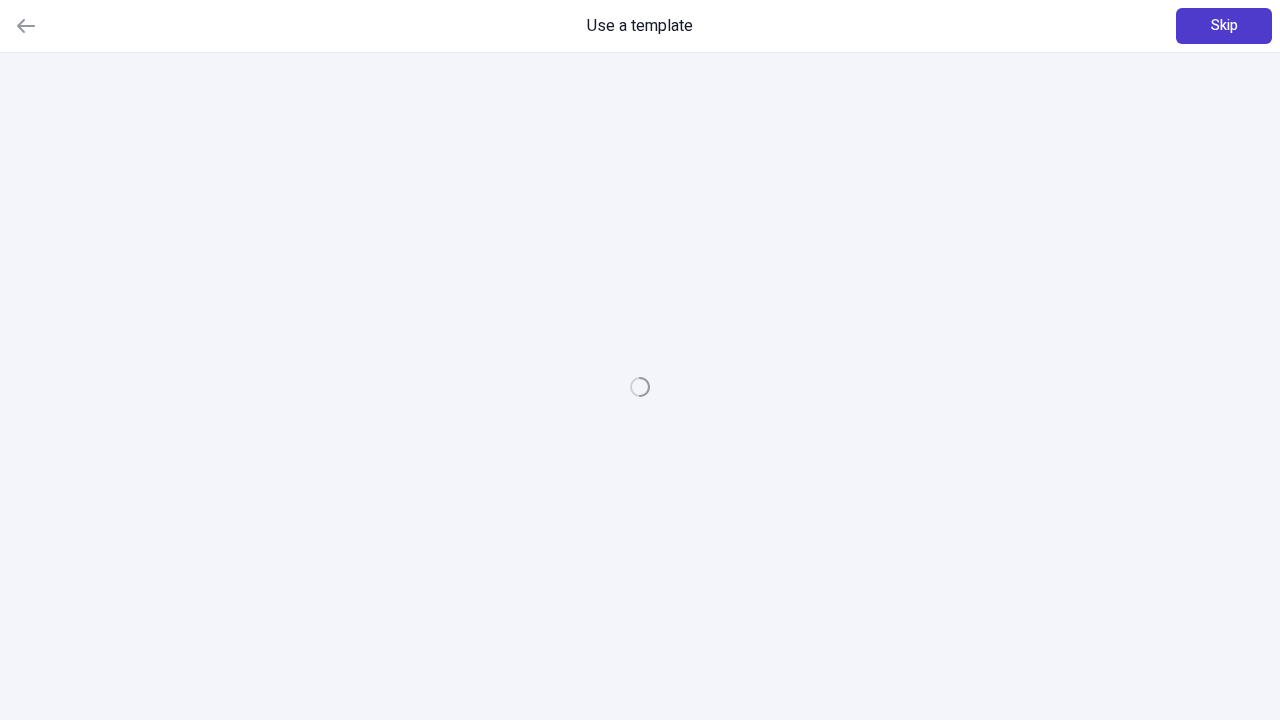 click on "Skip" at bounding box center [1224, 26] 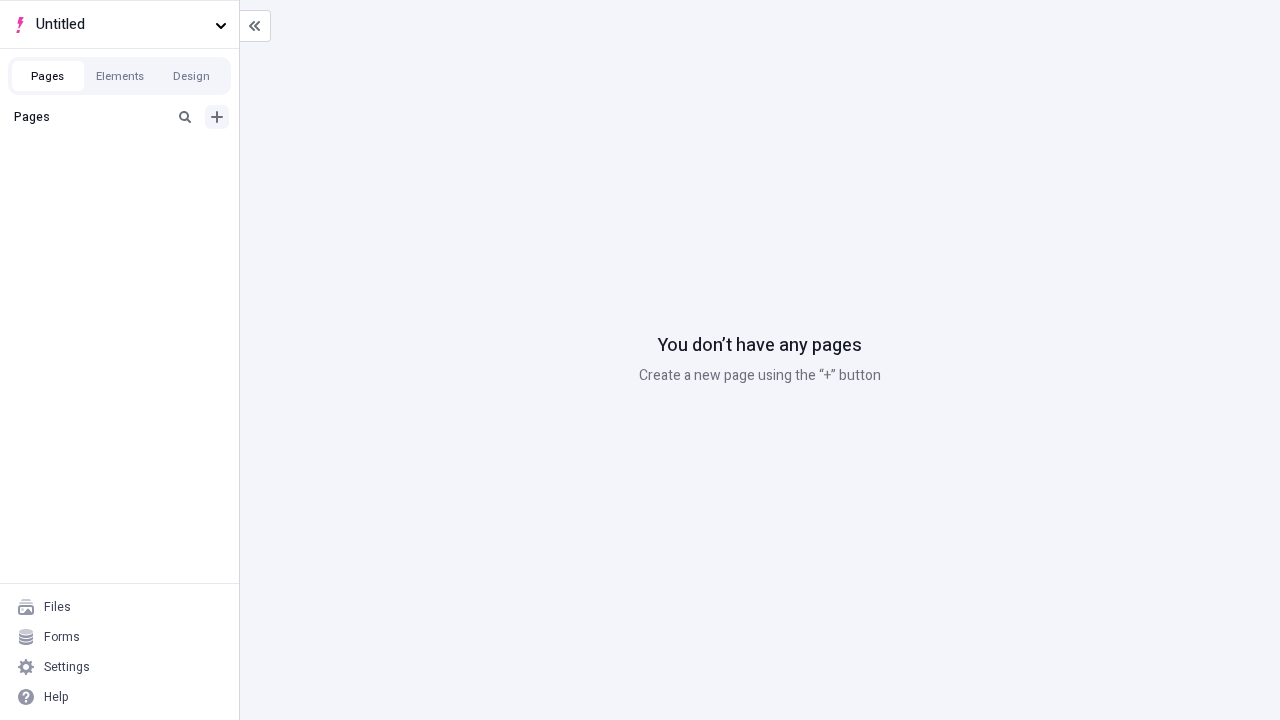 click 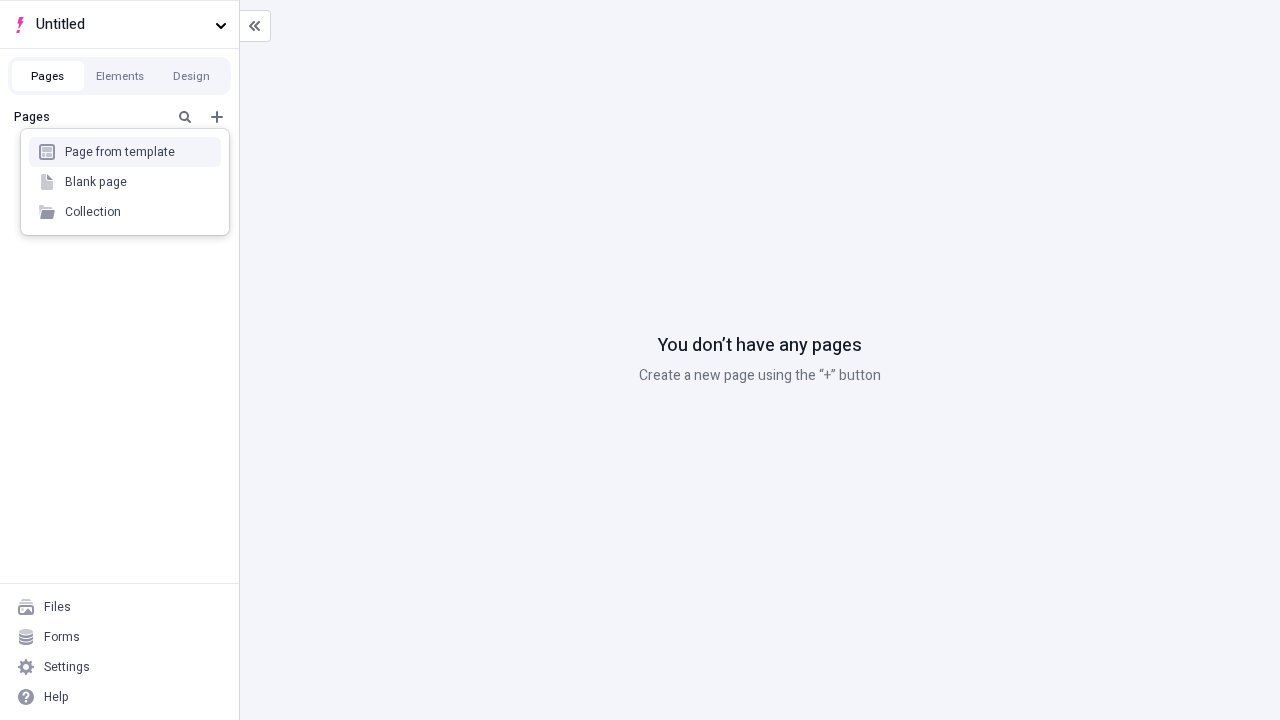 click on "Blank page" at bounding box center (125, 182) 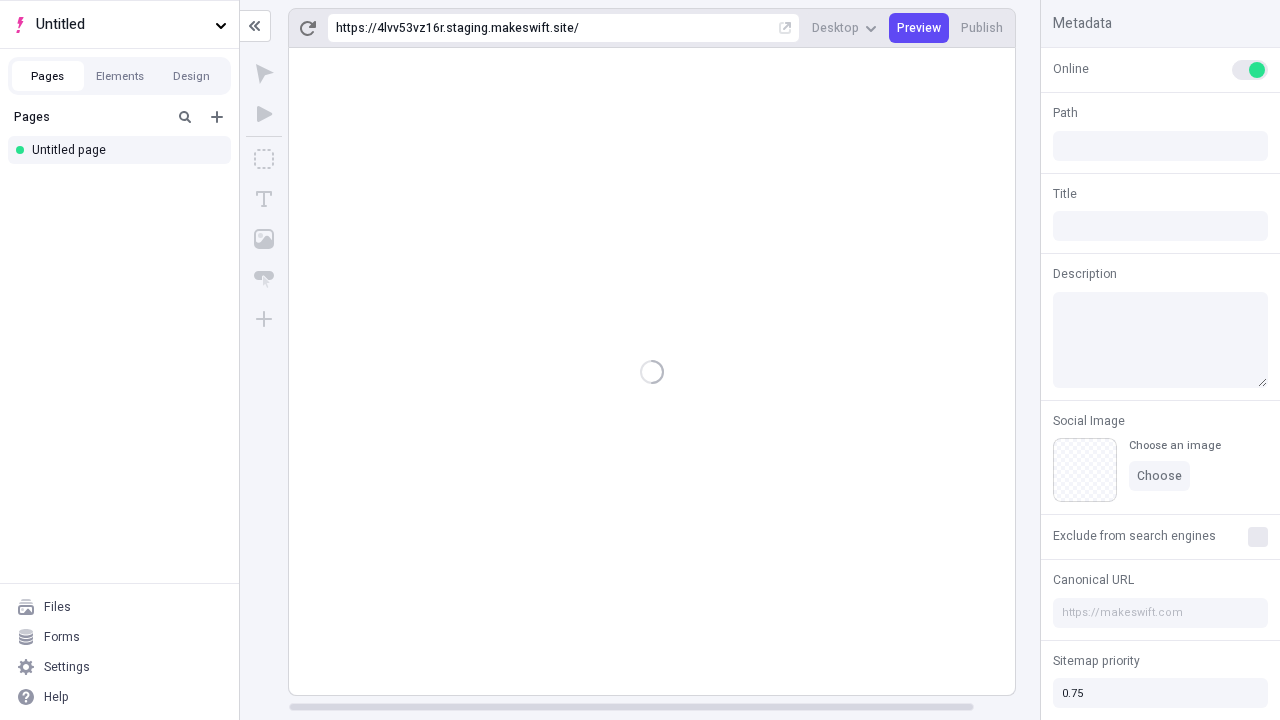 type on "/page" 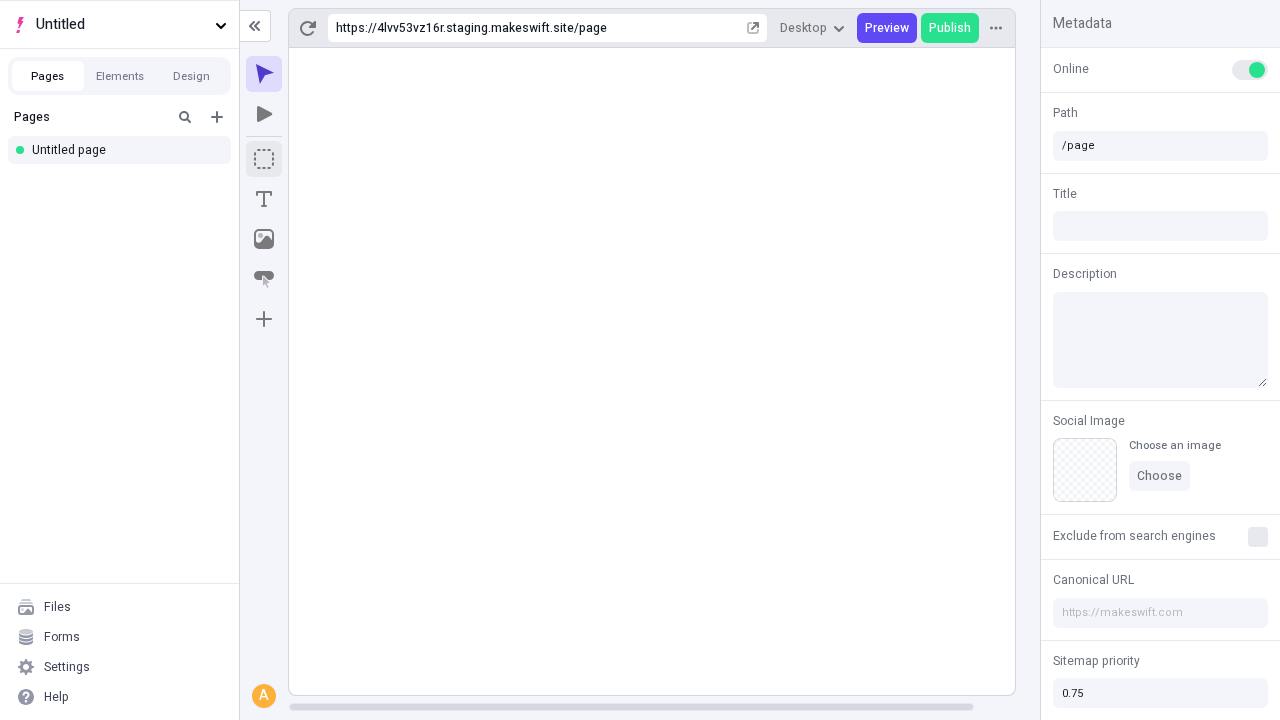 click 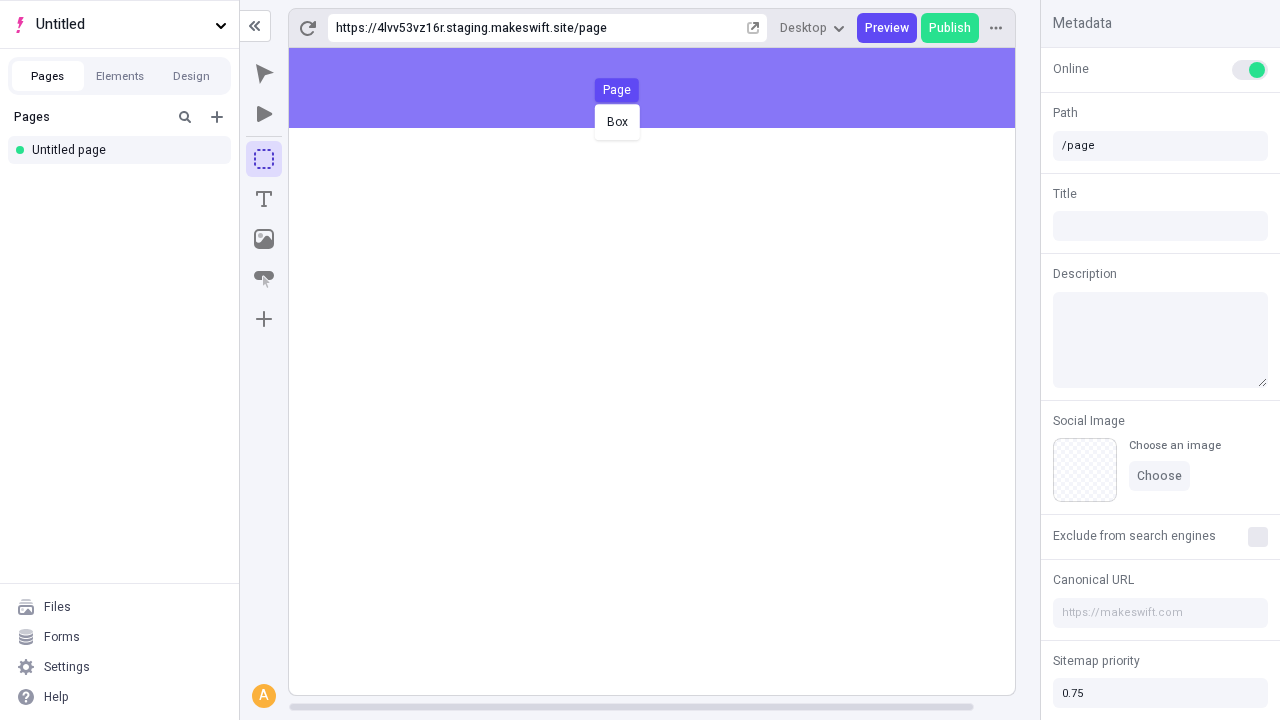 click on "Box Page" at bounding box center [640, 360] 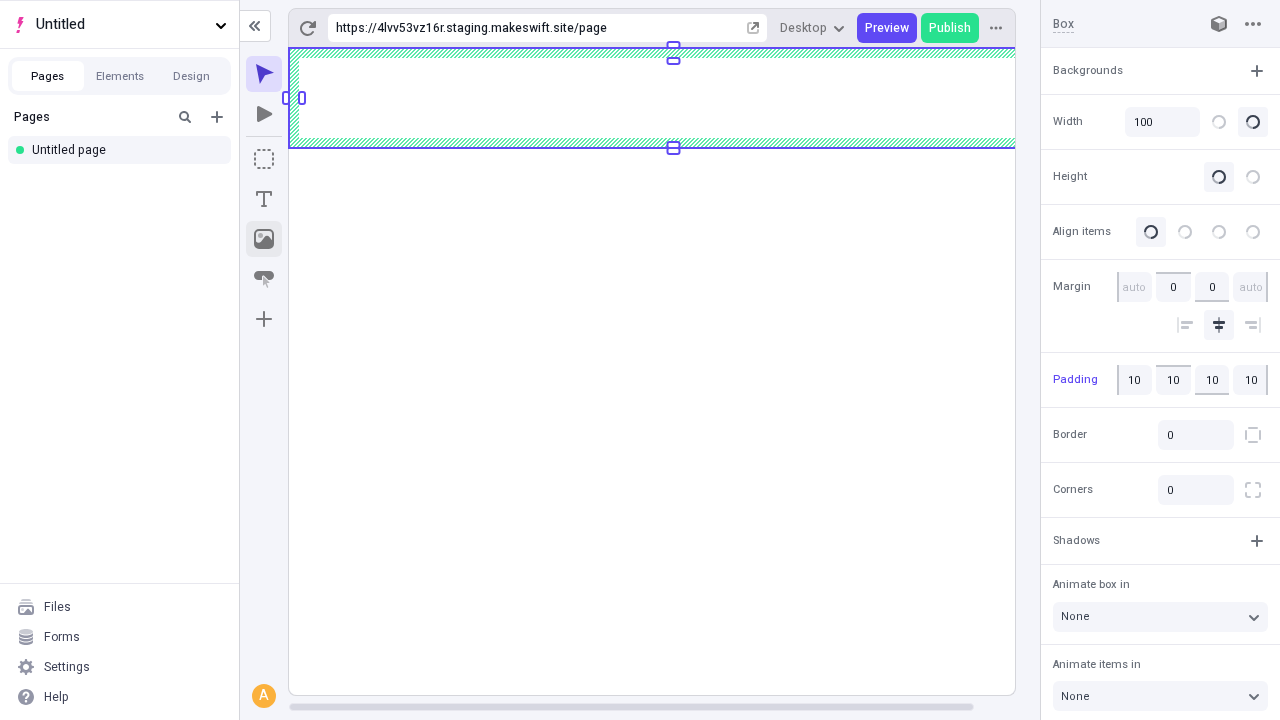click 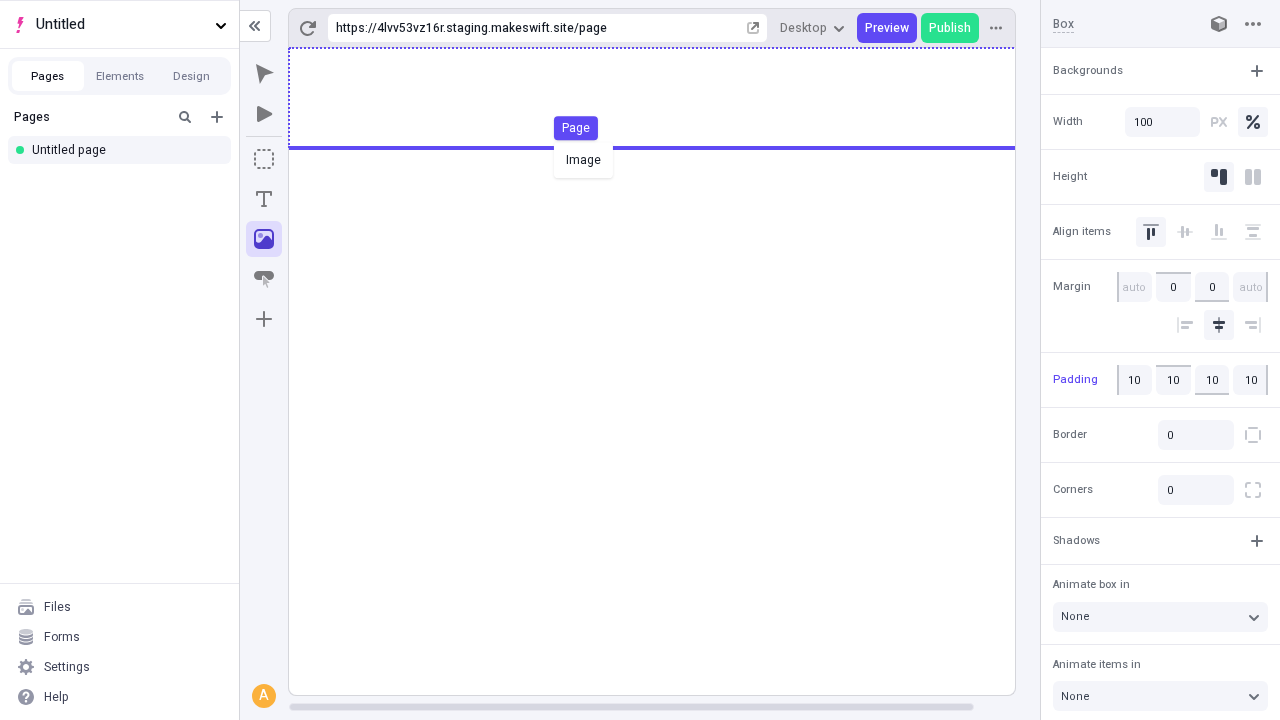 click on "Image Page" at bounding box center (640, 360) 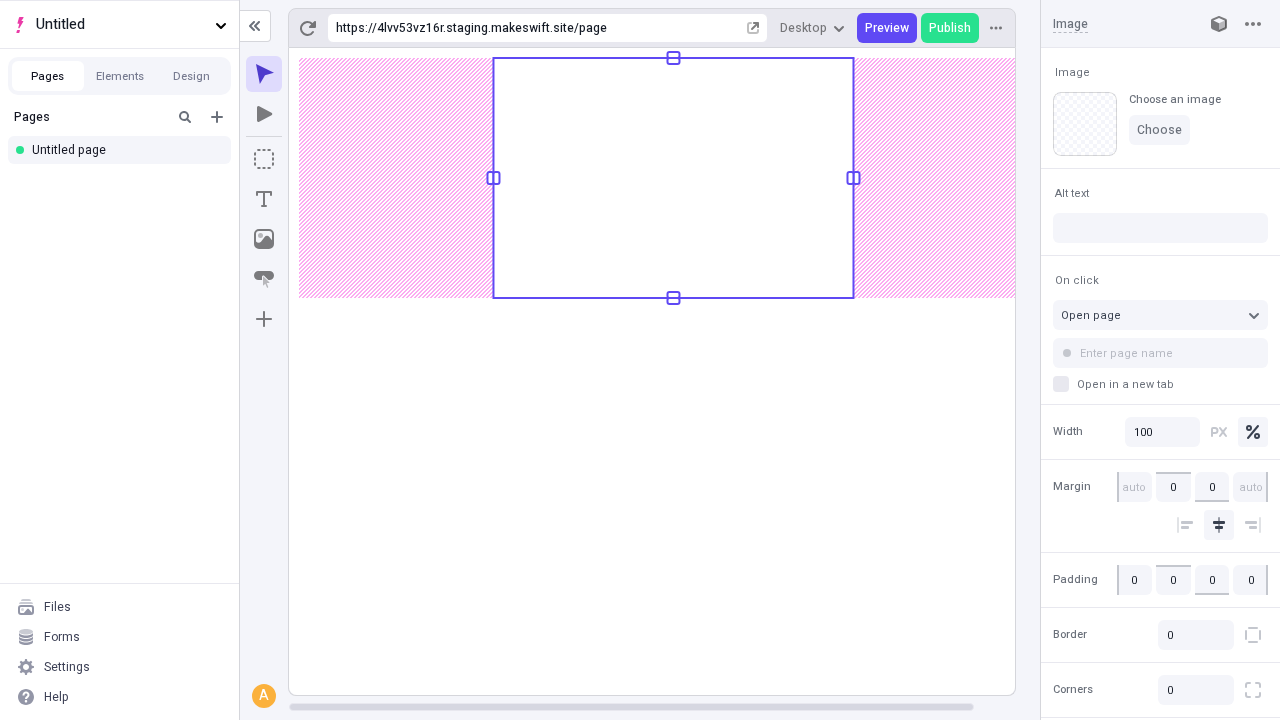 click 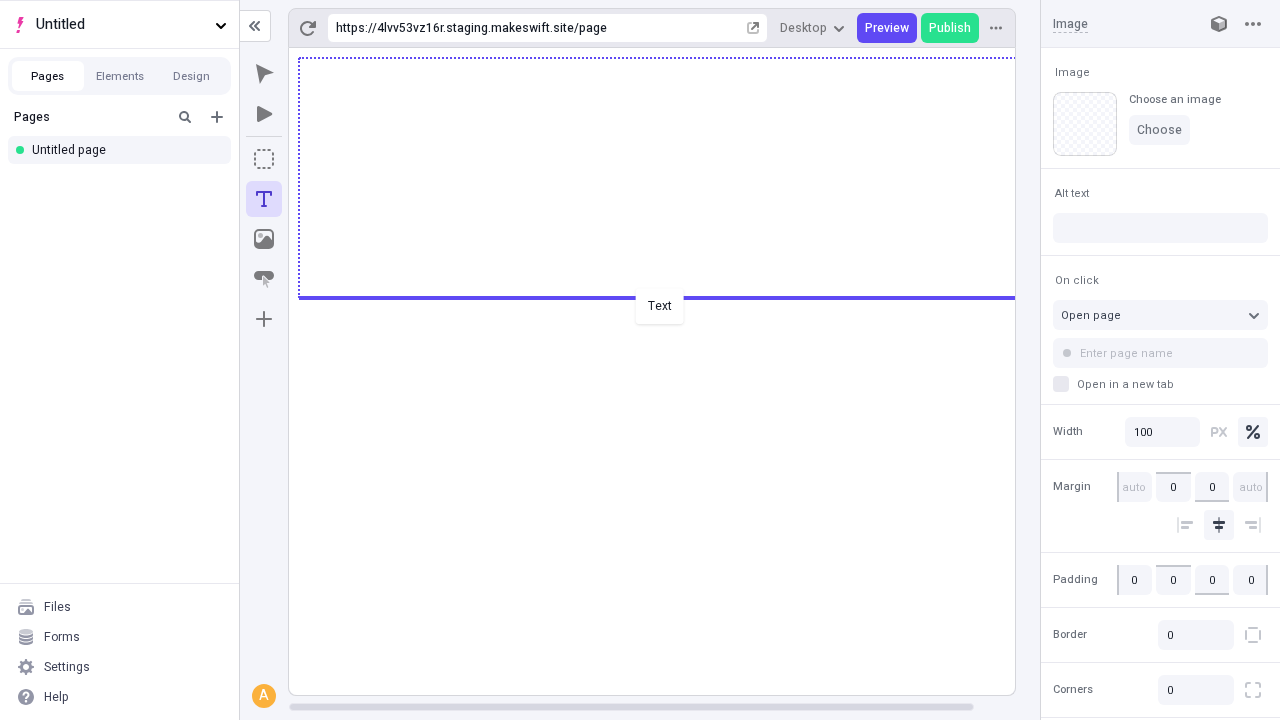 click on "Text" at bounding box center [640, 360] 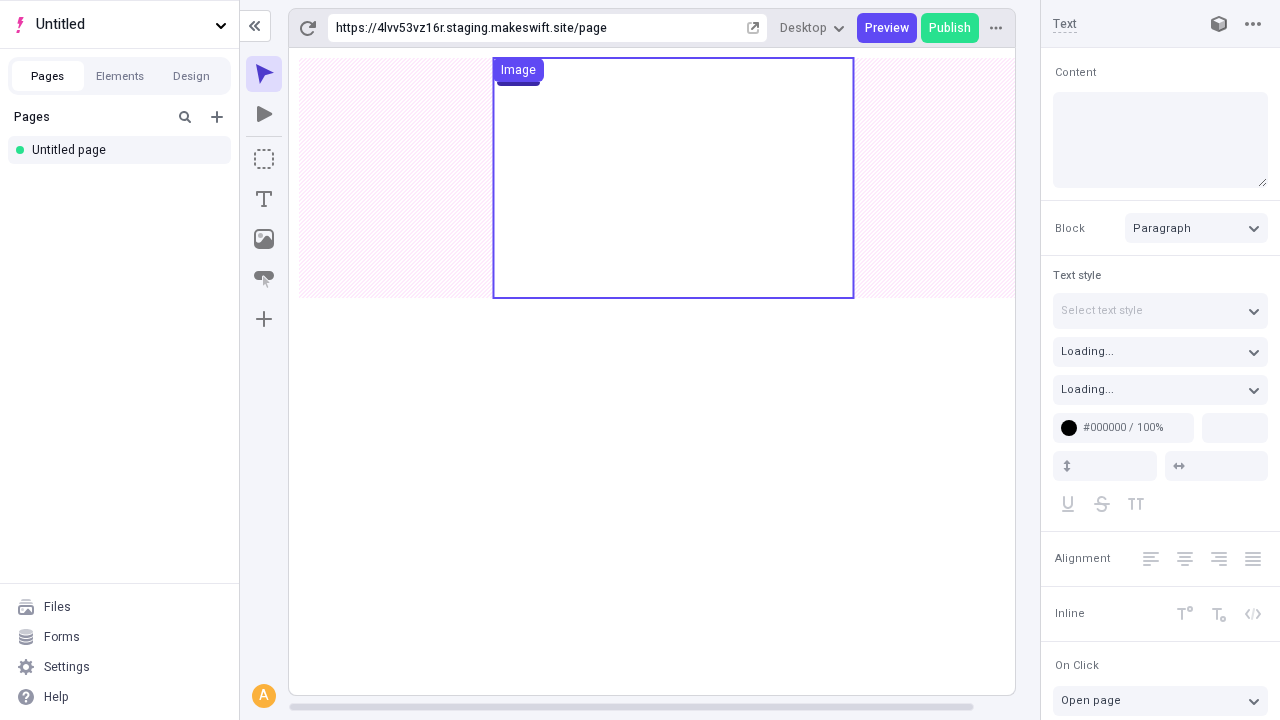 type on "18" 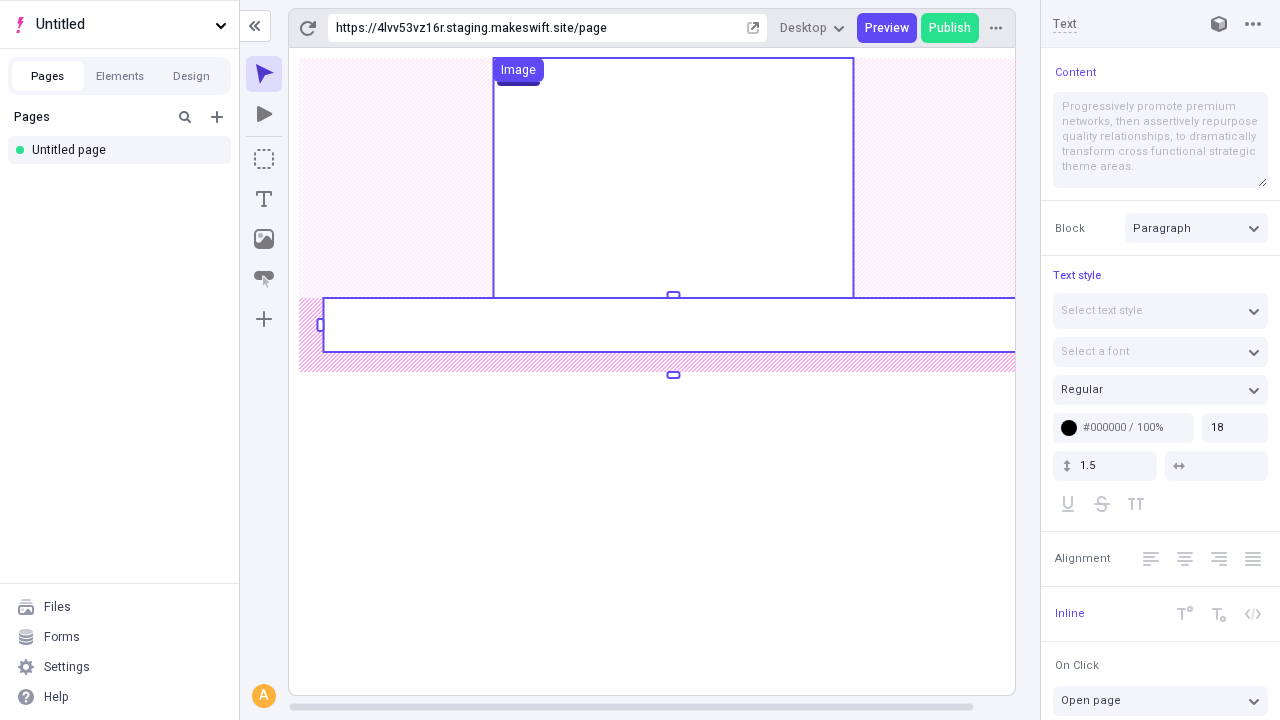 click 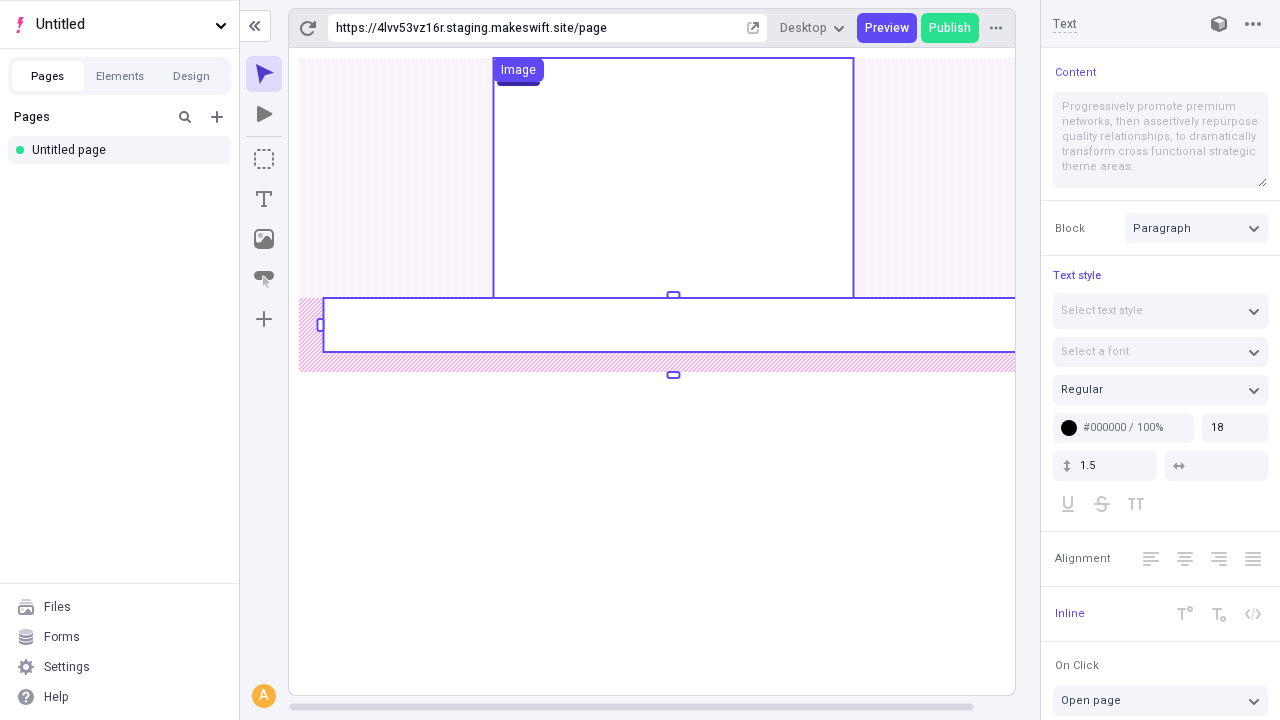 click 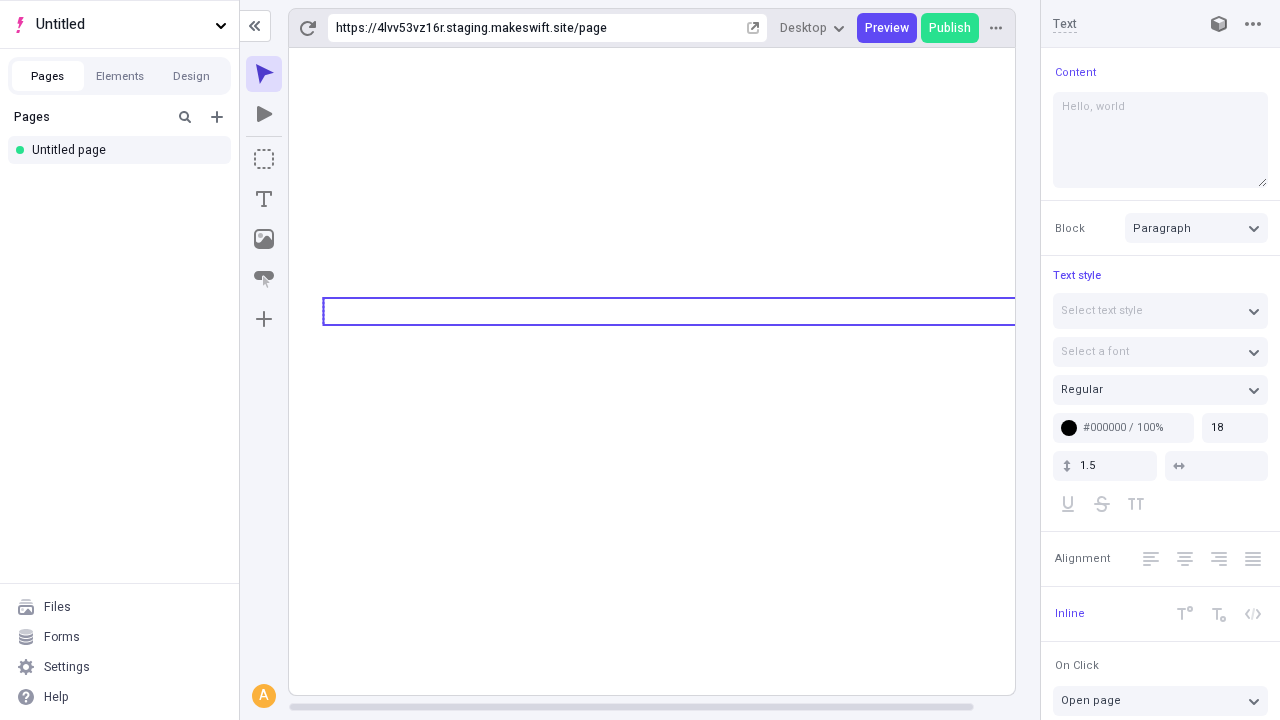 type on "Hello, world!" 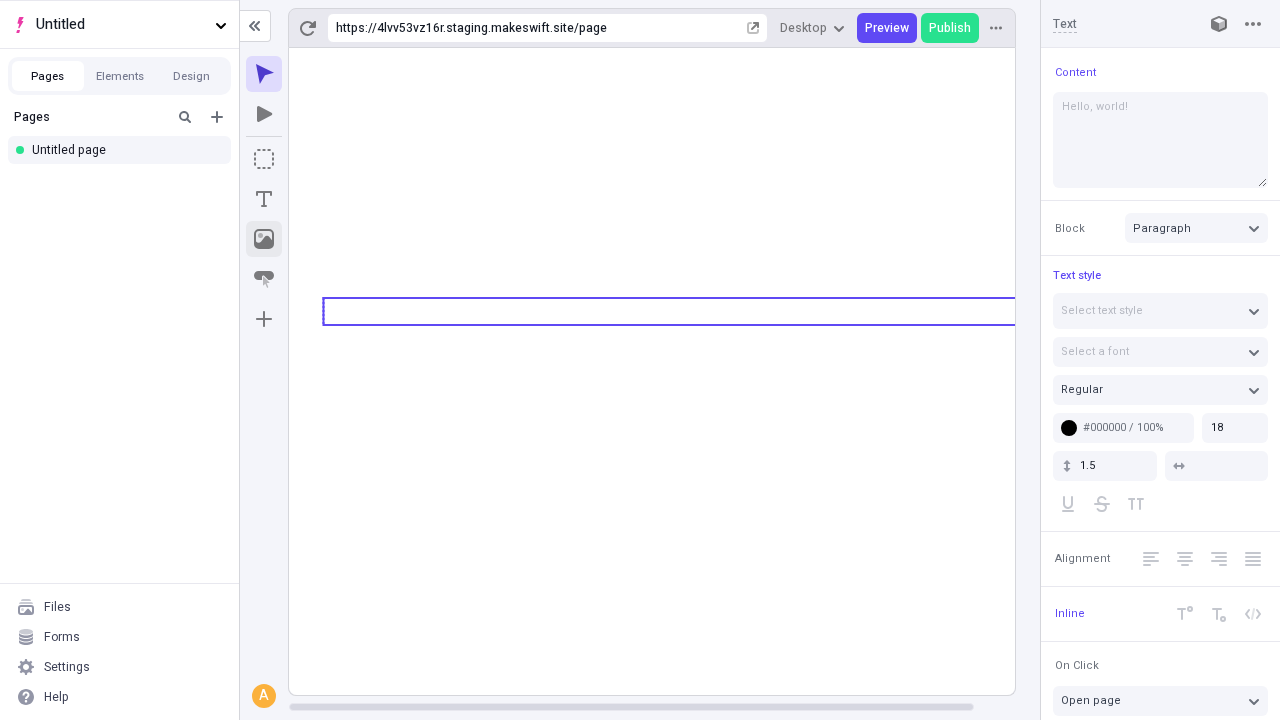click 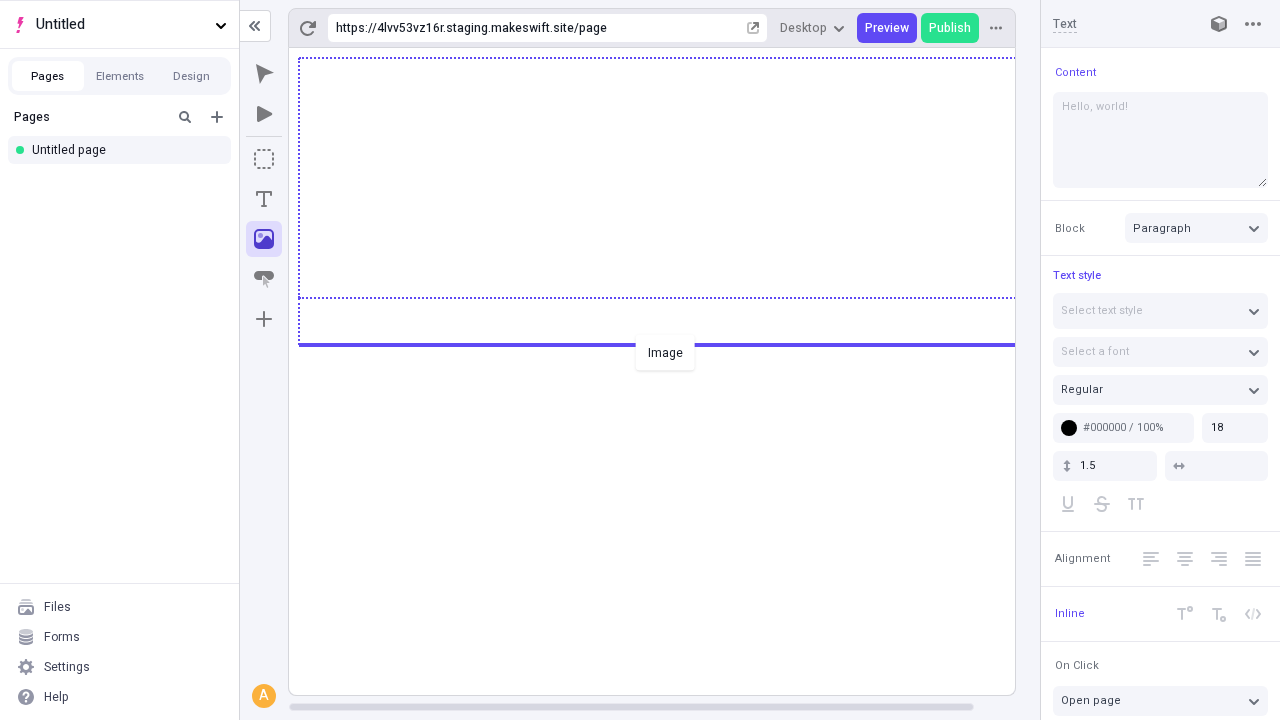 click on "Image" at bounding box center [640, 360] 